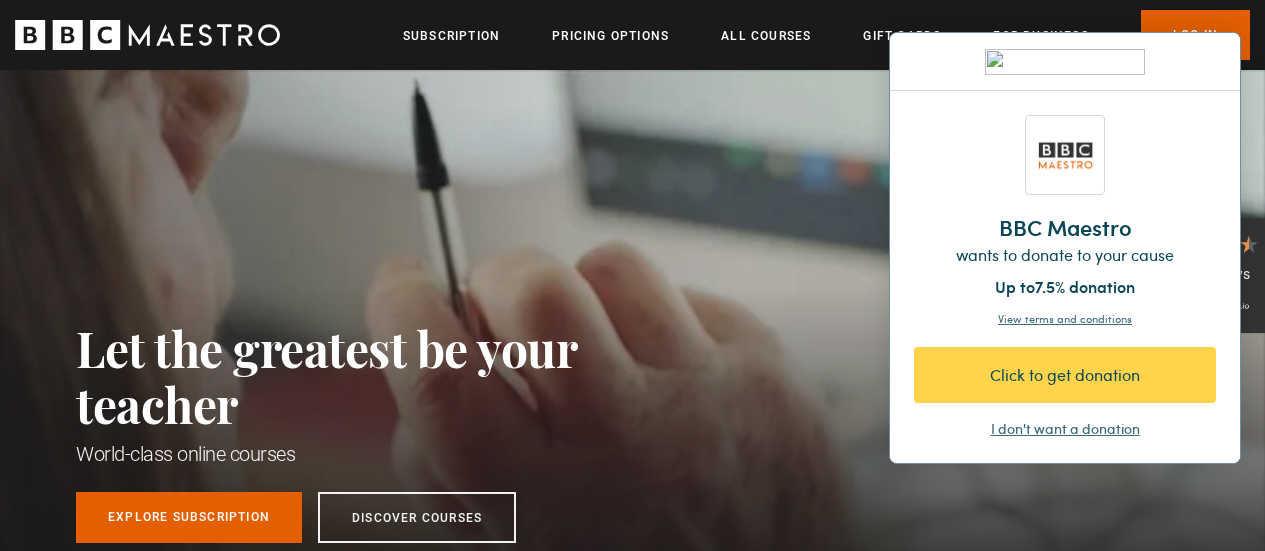 click on "I don't want a donation" at bounding box center [1065, 429] 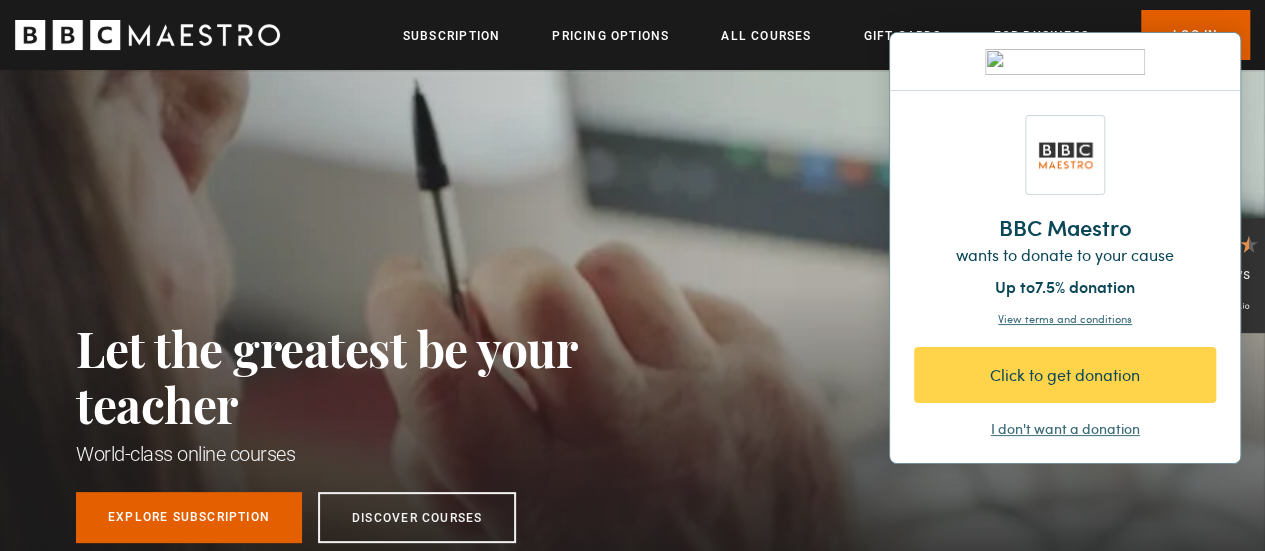 scroll, scrollTop: 0, scrollLeft: 0, axis: both 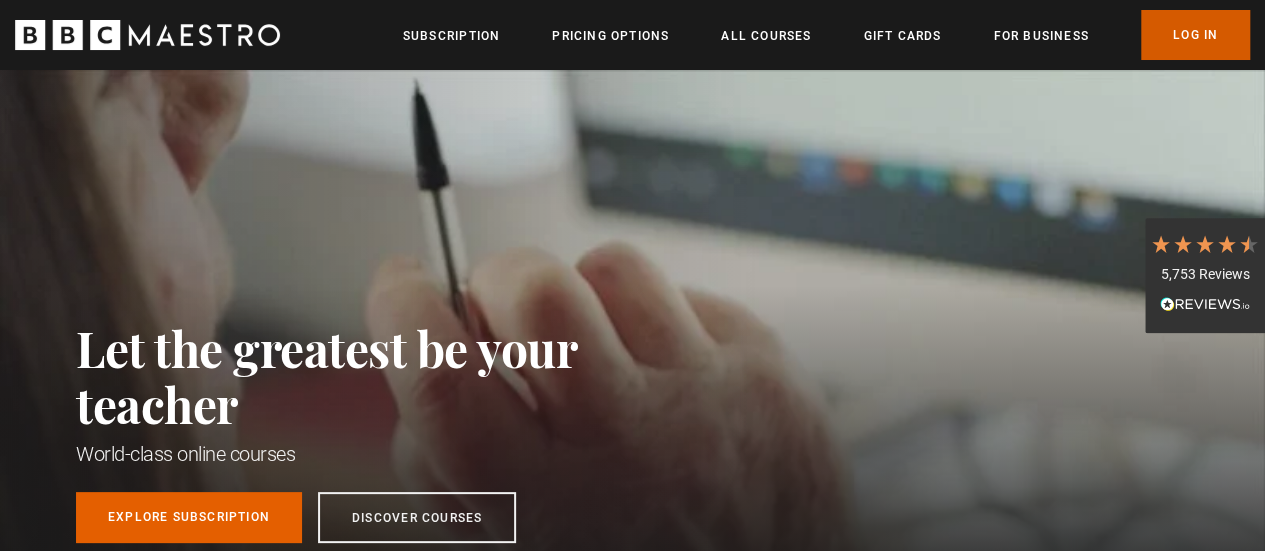 click on "Log In" at bounding box center [1195, 35] 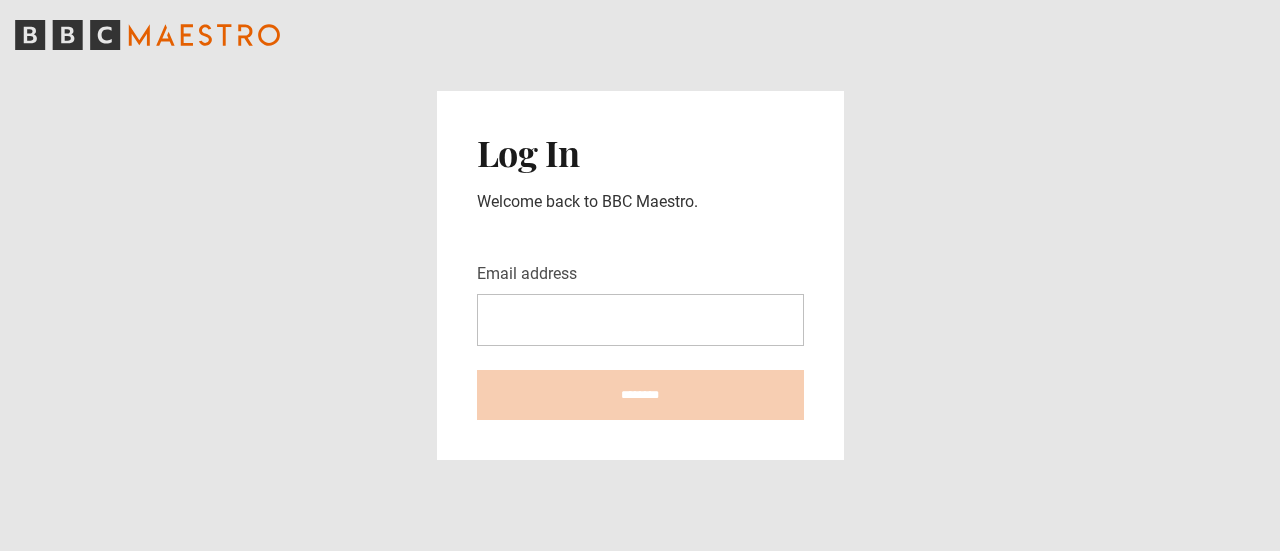 scroll, scrollTop: 0, scrollLeft: 0, axis: both 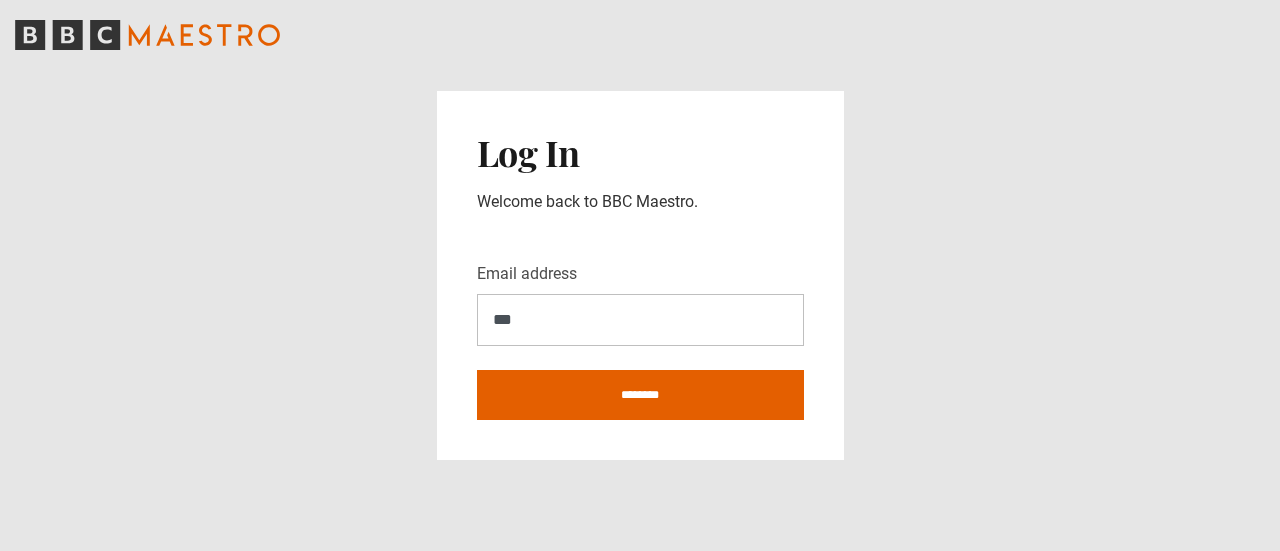 type on "**********" 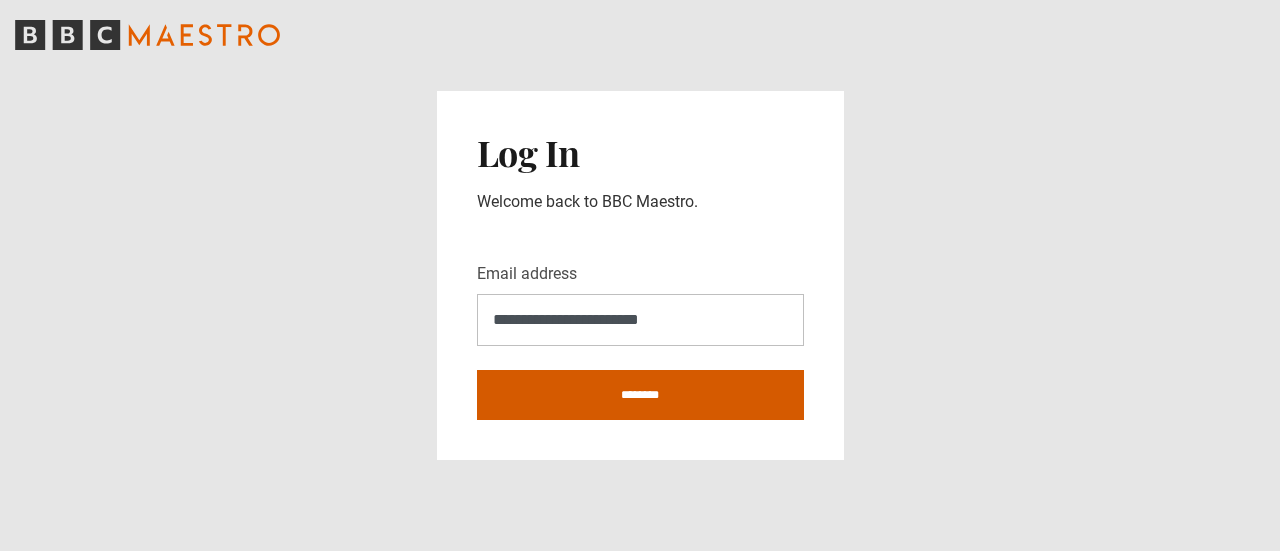 click on "********" at bounding box center (640, 395) 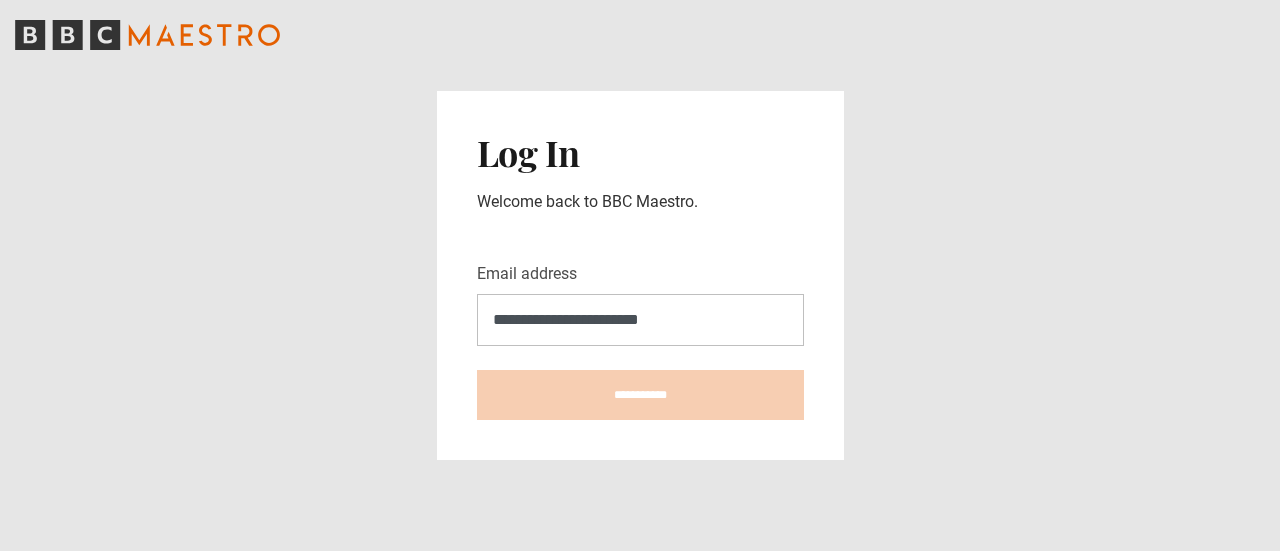 type on "**********" 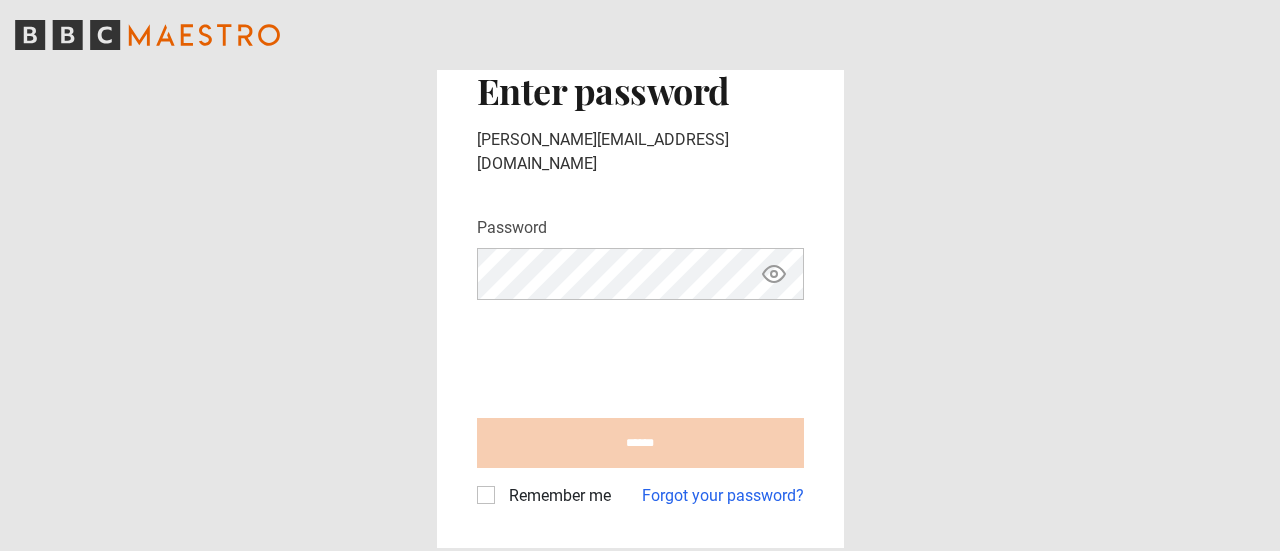 scroll, scrollTop: 0, scrollLeft: 0, axis: both 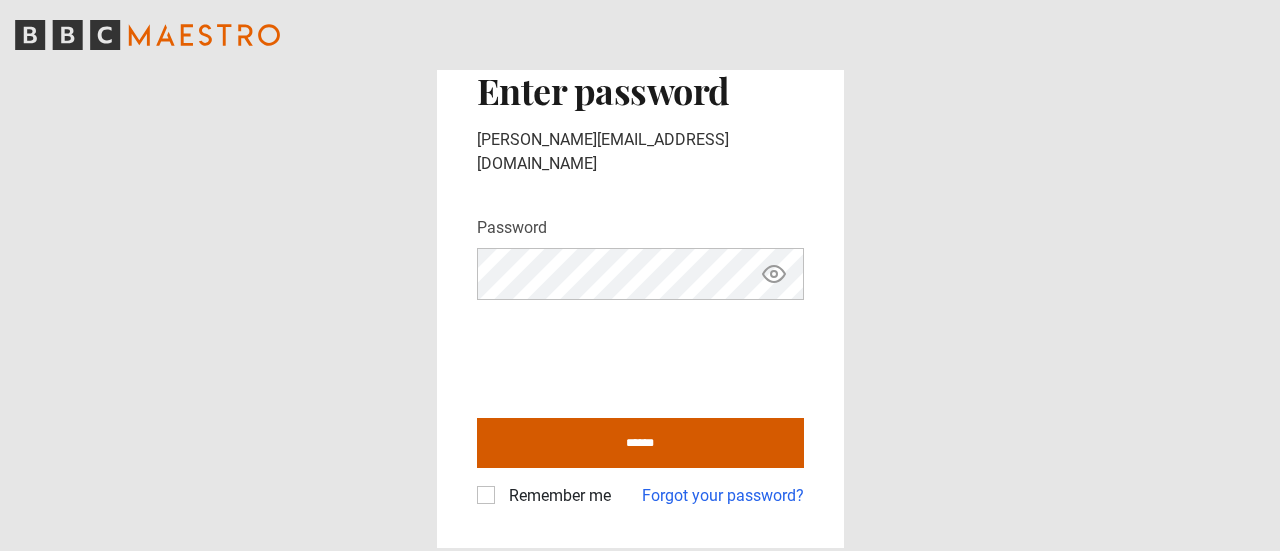 click on "******" at bounding box center [640, 443] 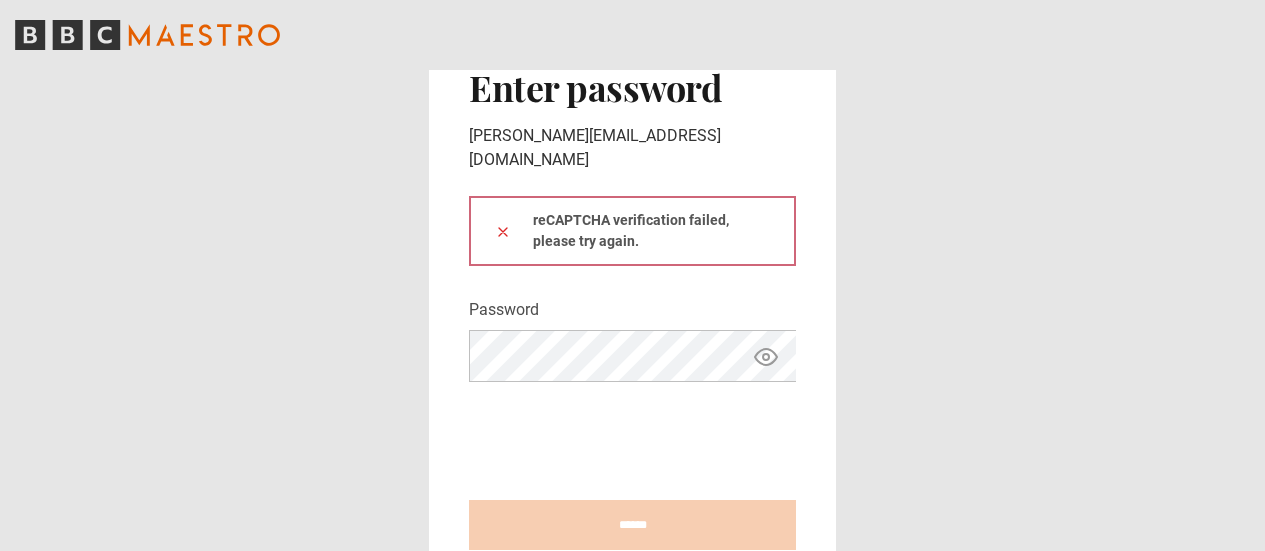 scroll, scrollTop: 0, scrollLeft: 0, axis: both 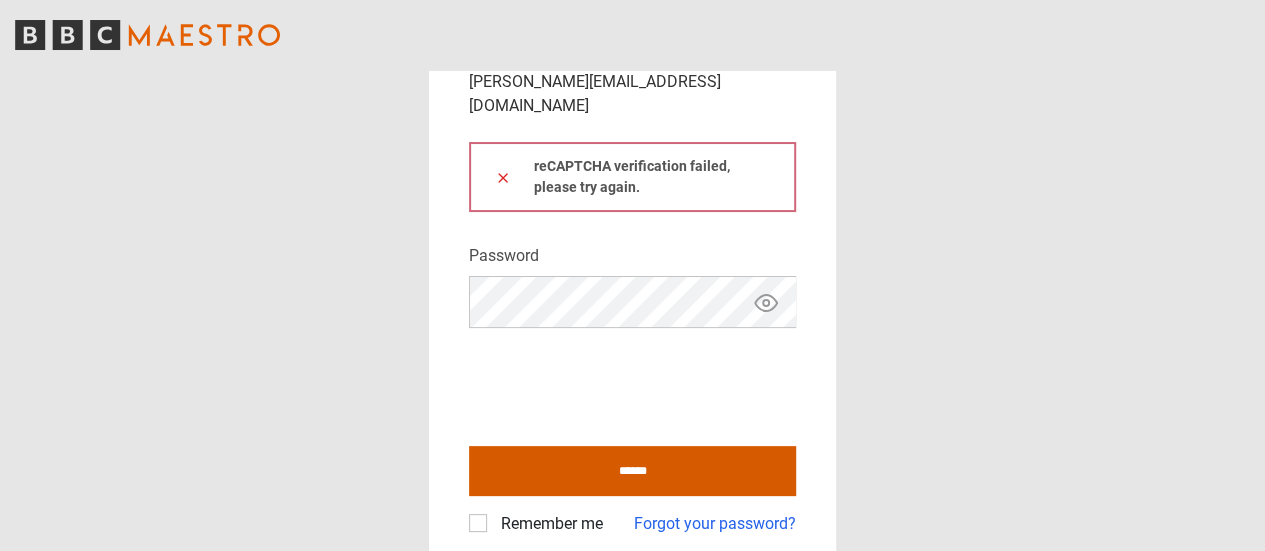 click on "******" at bounding box center (632, 471) 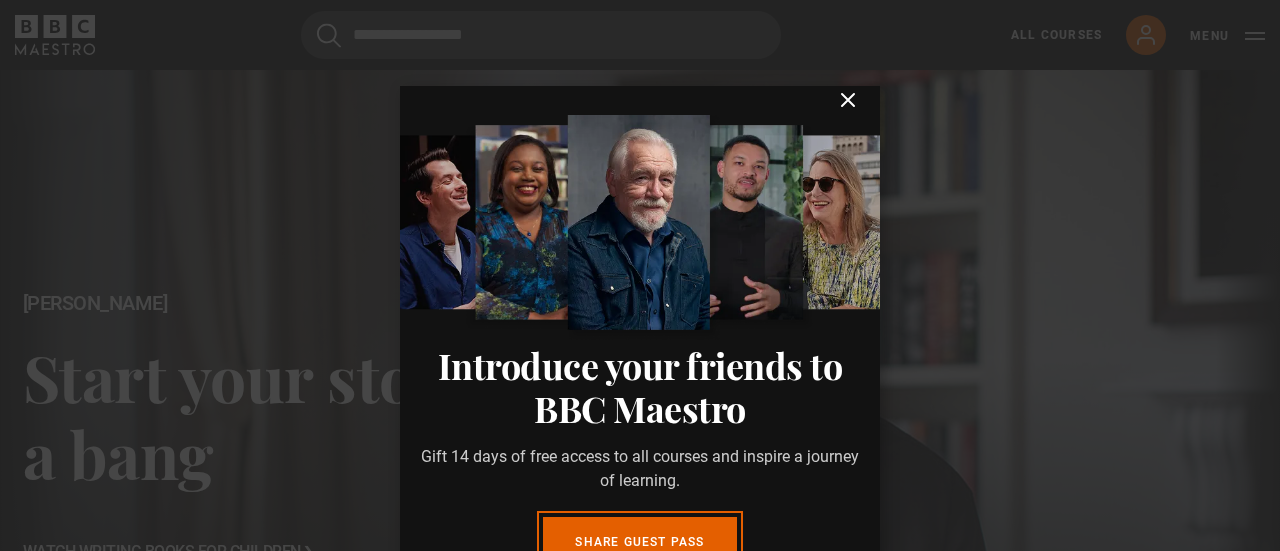 scroll, scrollTop: 0, scrollLeft: 0, axis: both 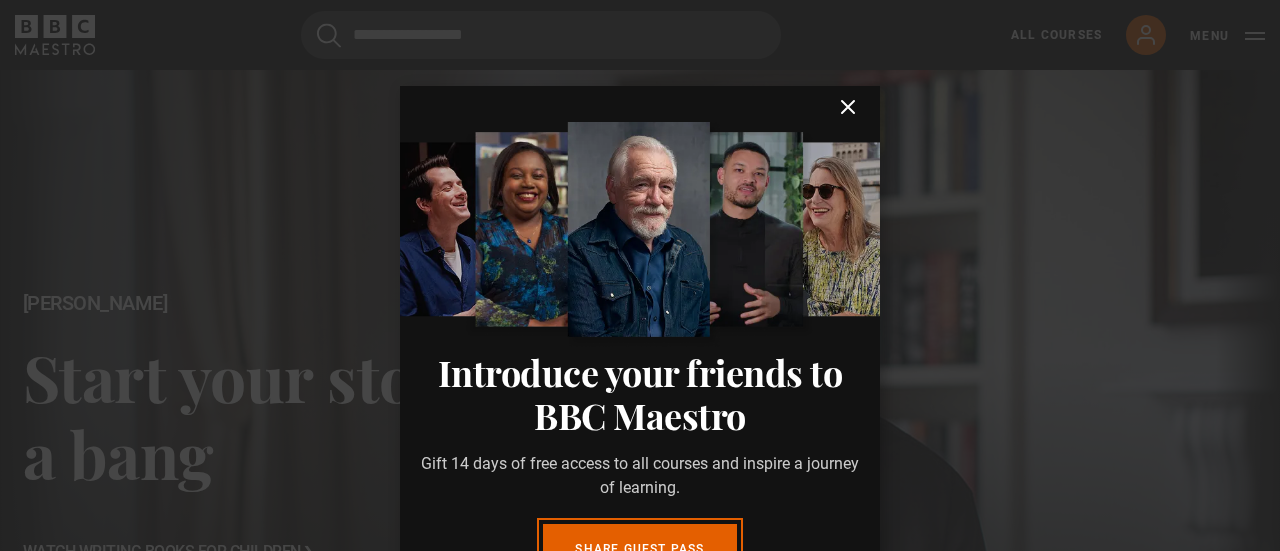 click 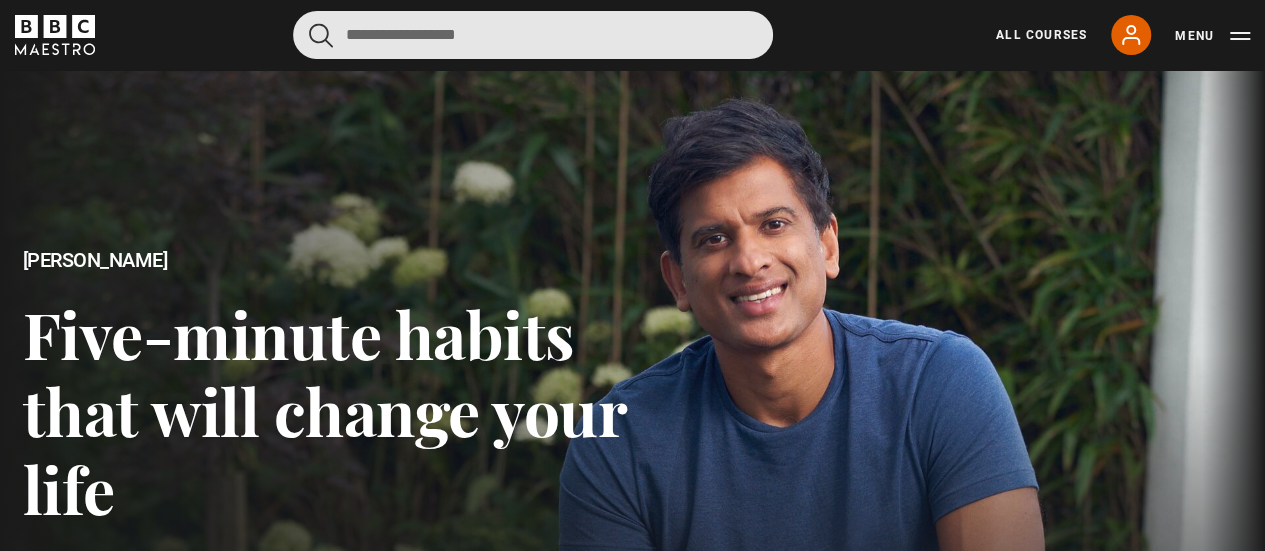 click at bounding box center [533, 35] 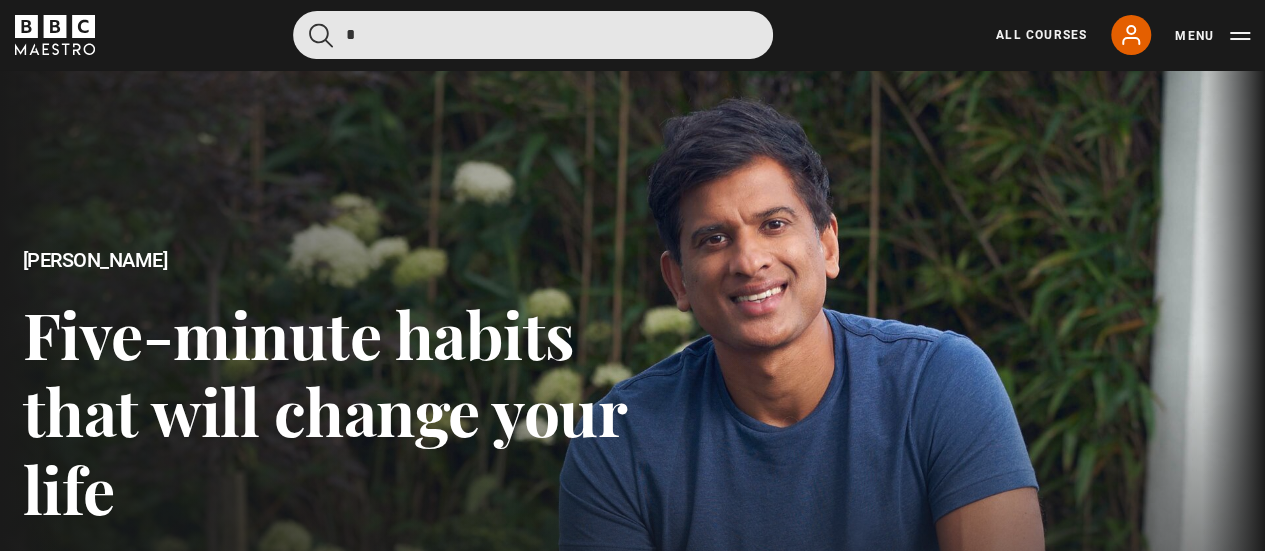 click on "*" at bounding box center (533, 35) 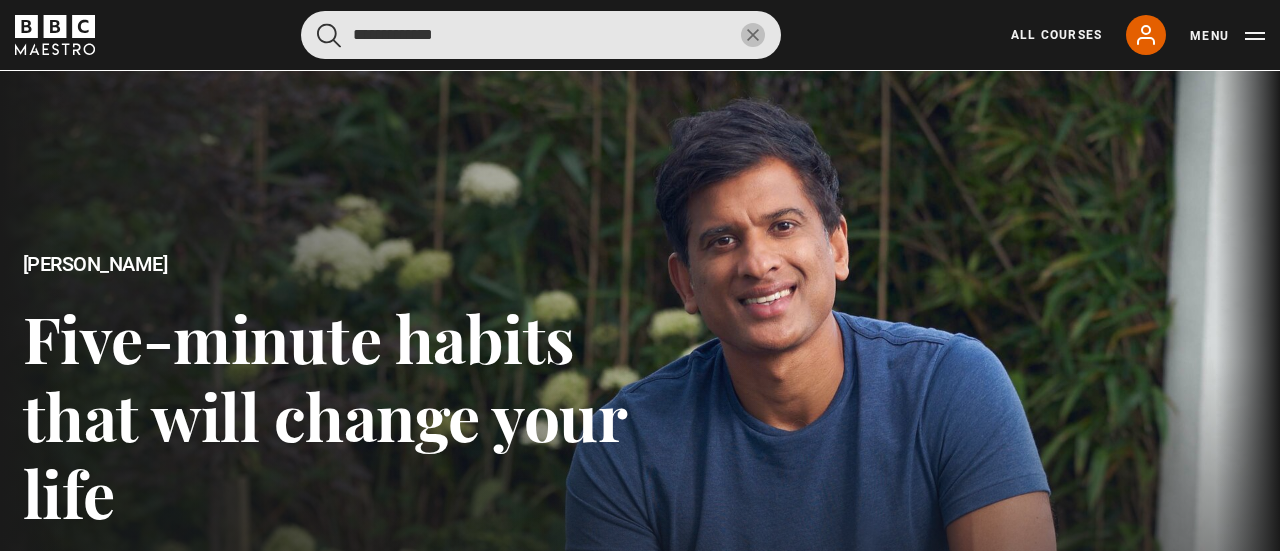 type on "**********" 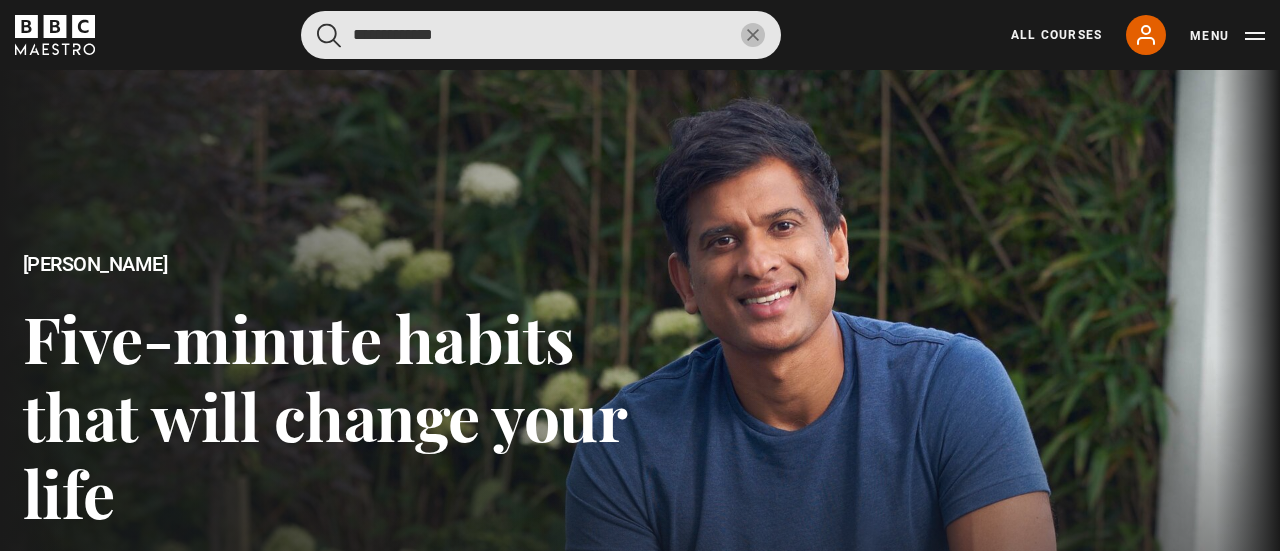 click at bounding box center [329, 35] 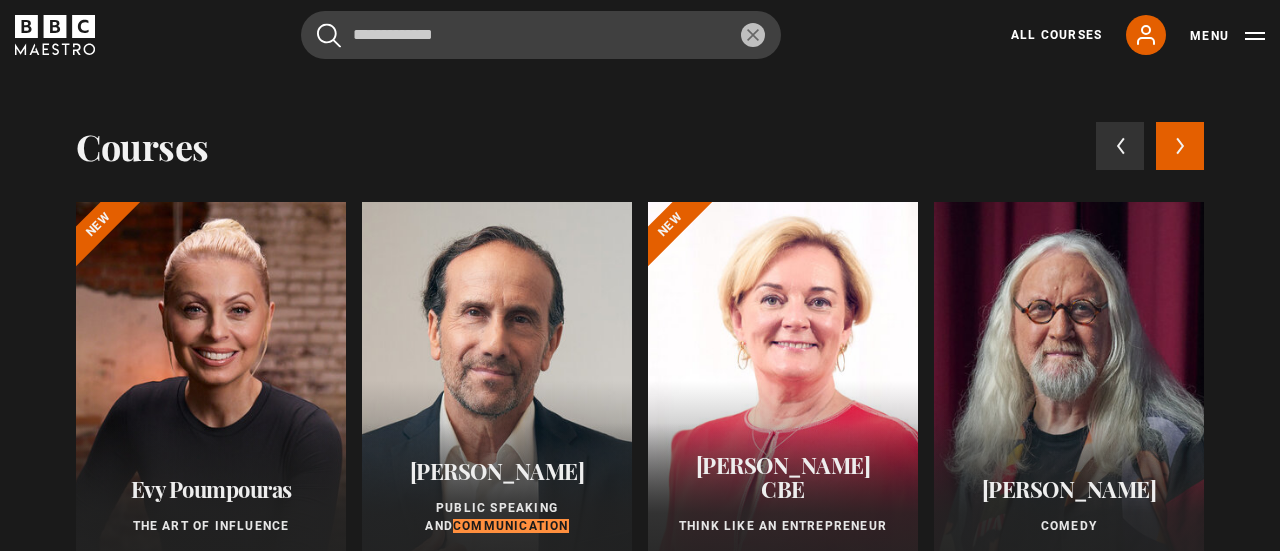 click on "Public Speaking and" at bounding box center (491, 517) 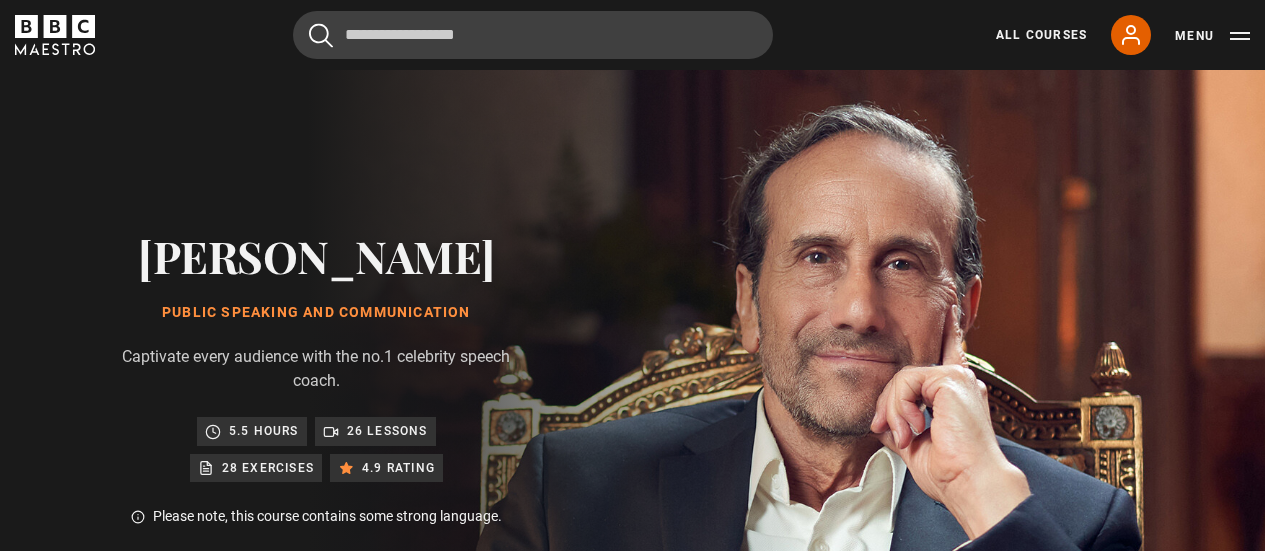 scroll, scrollTop: 0, scrollLeft: 0, axis: both 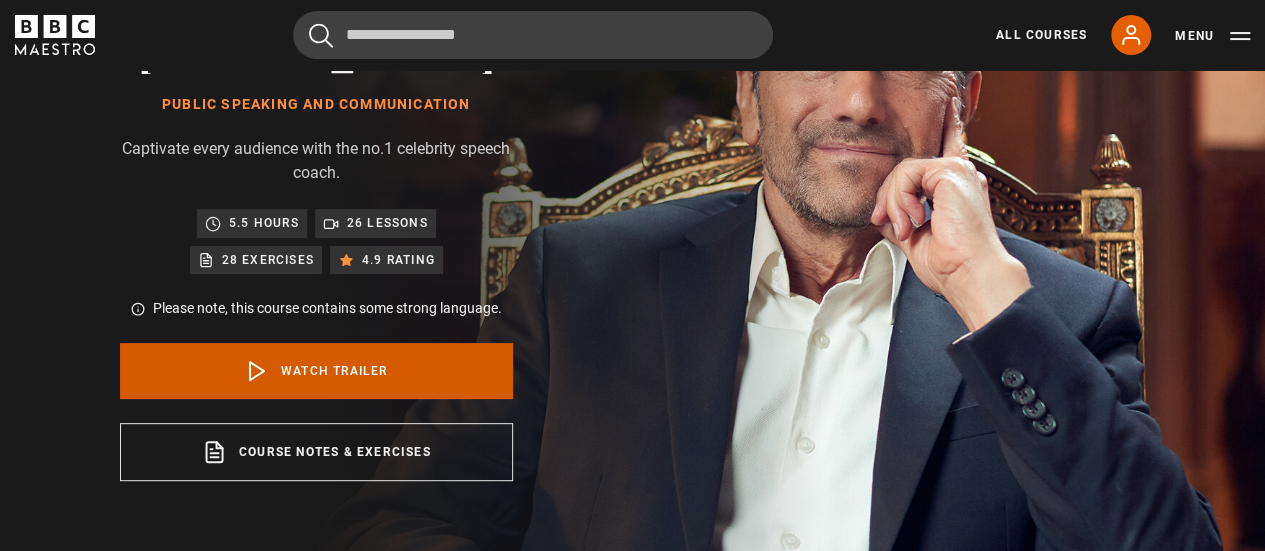 click on "Watch Trailer" at bounding box center [316, 371] 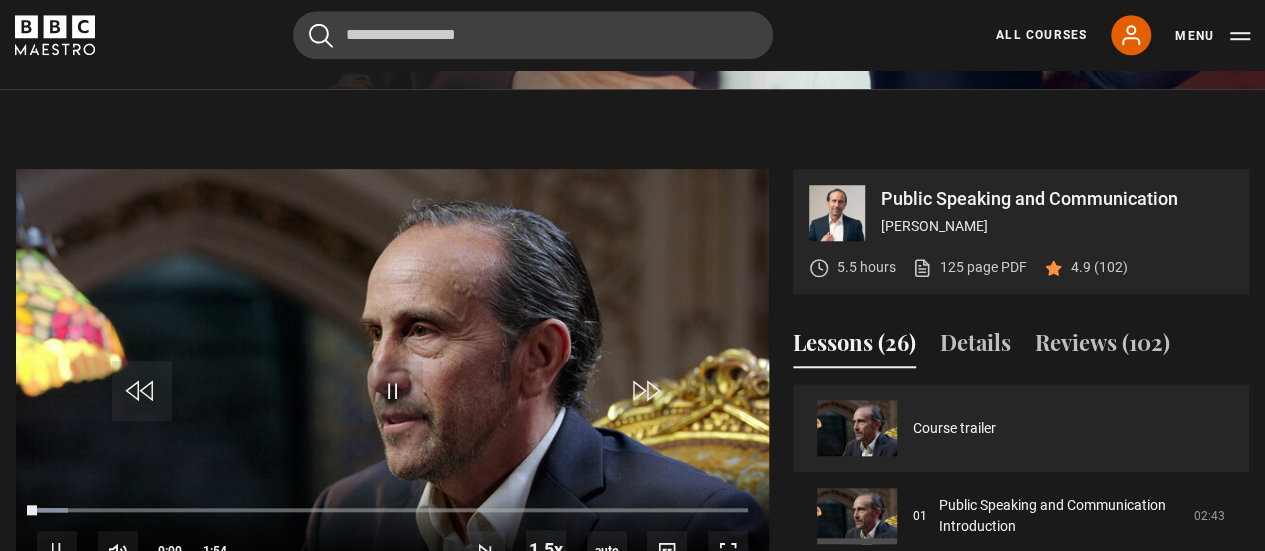 scroll, scrollTop: 819, scrollLeft: 0, axis: vertical 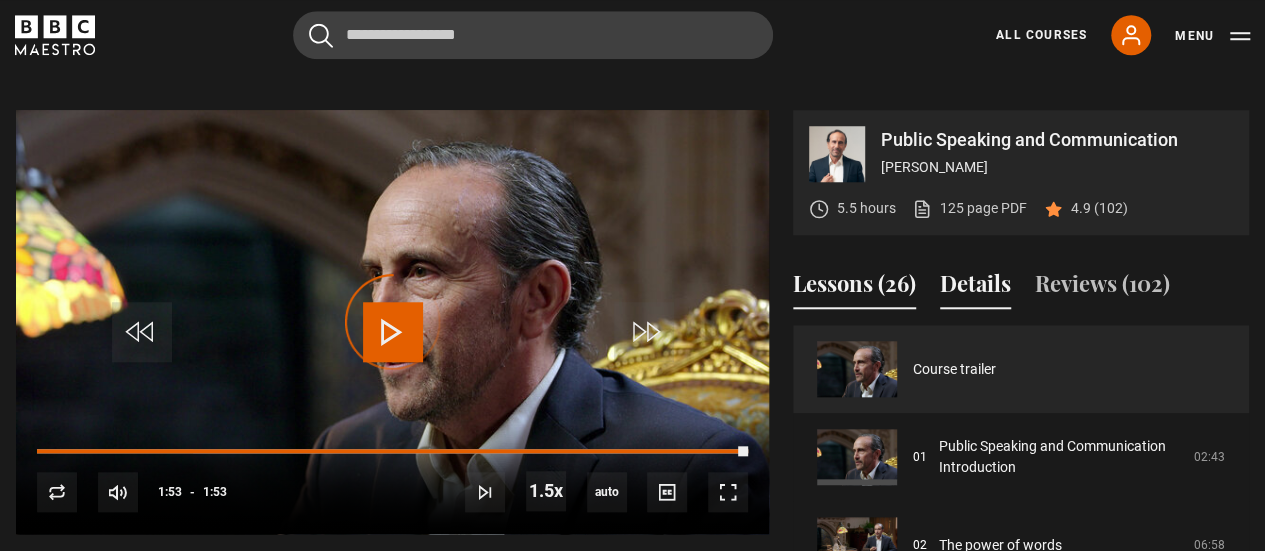 click on "Details" at bounding box center (975, 288) 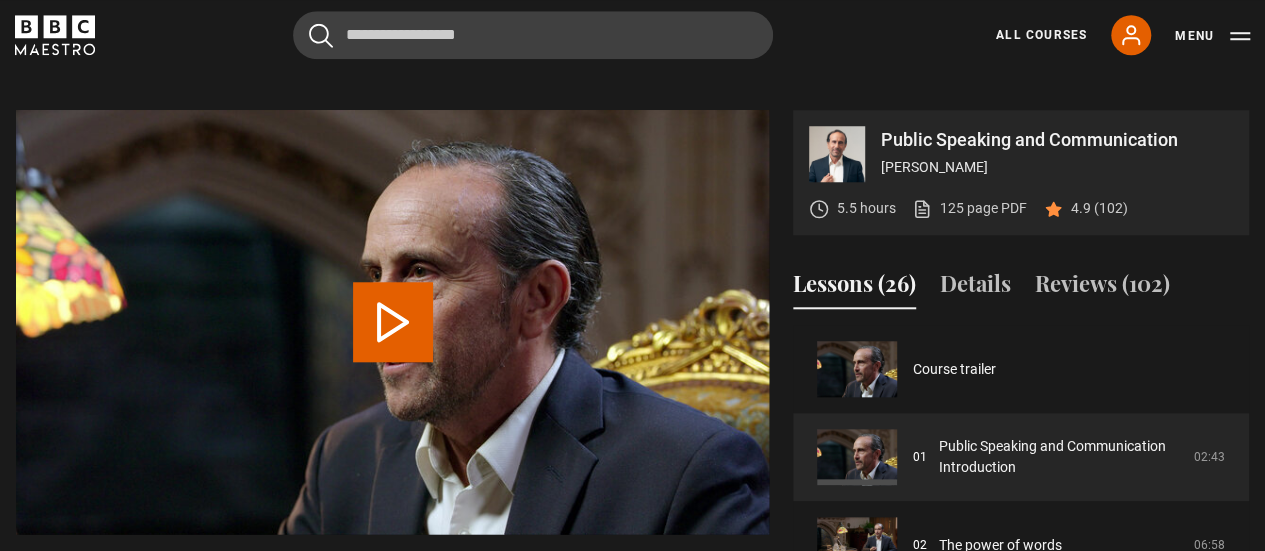 scroll, scrollTop: 888, scrollLeft: 0, axis: vertical 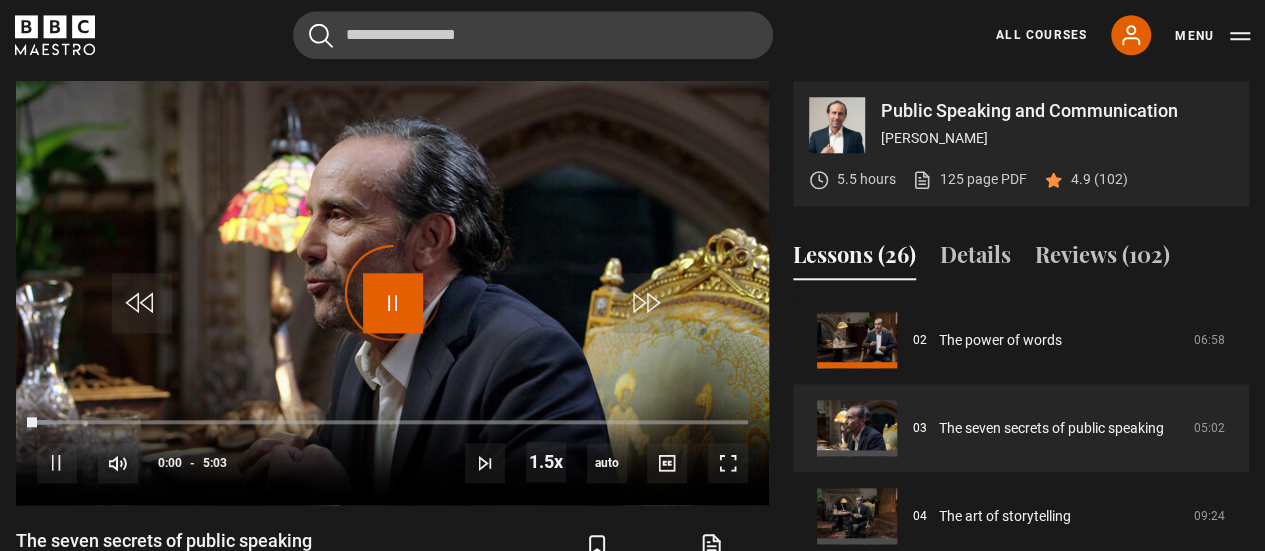 click at bounding box center (393, 303) 